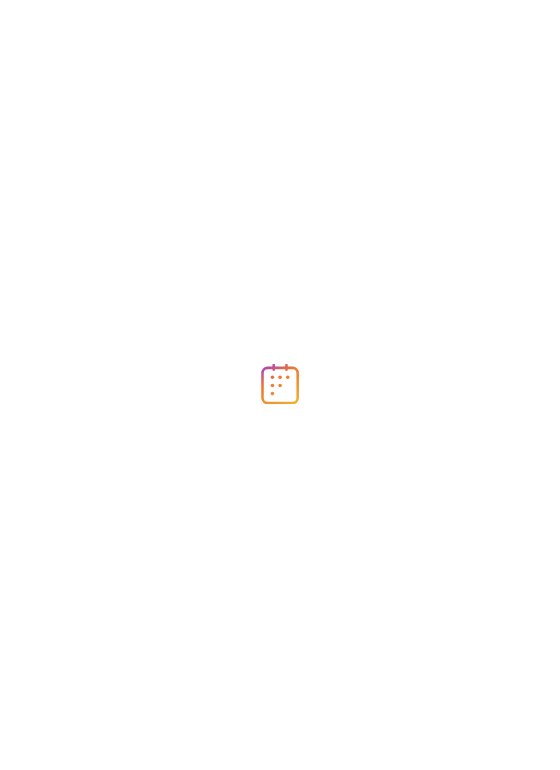 scroll, scrollTop: 0, scrollLeft: 0, axis: both 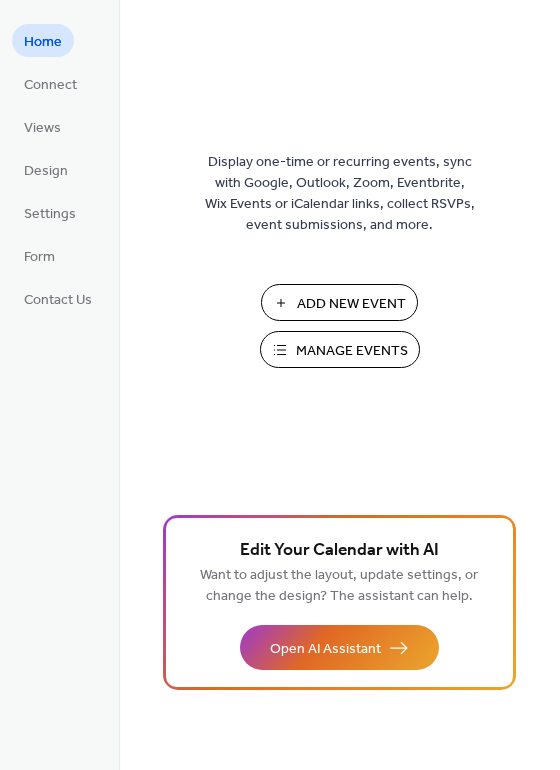 click on "Manage Events" at bounding box center (352, 351) 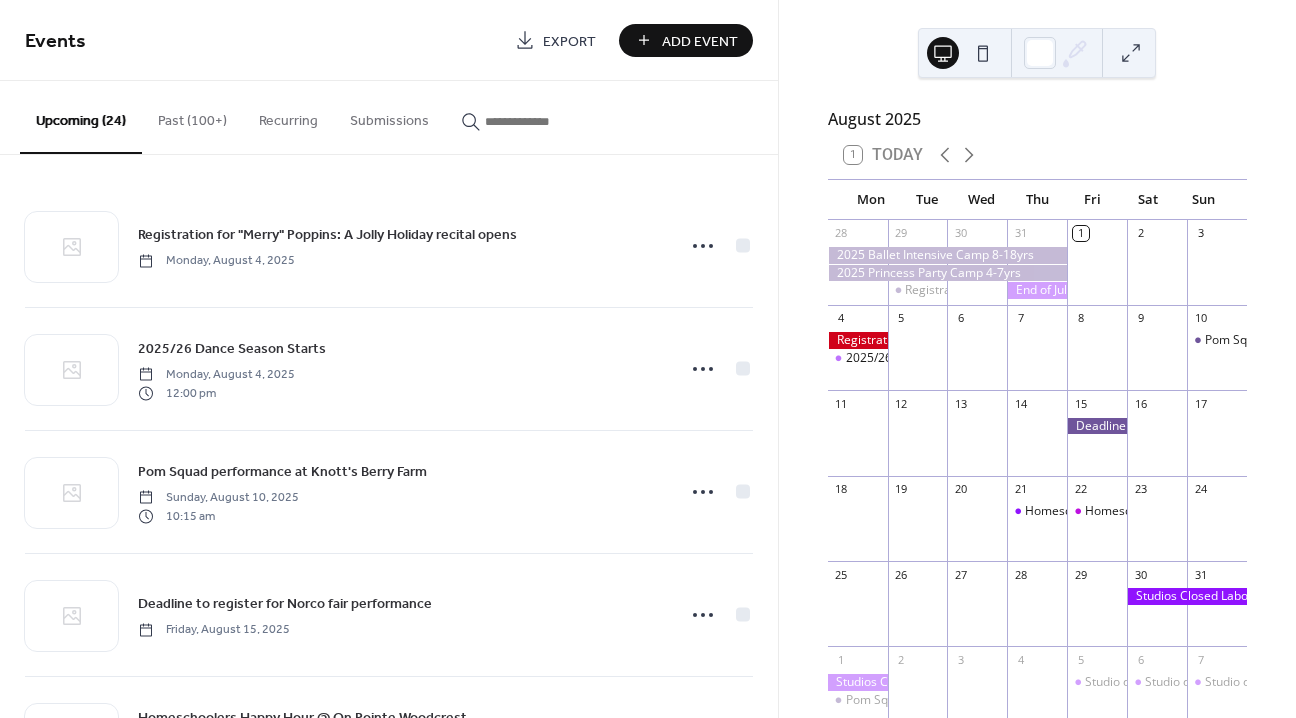 scroll, scrollTop: 0, scrollLeft: 0, axis: both 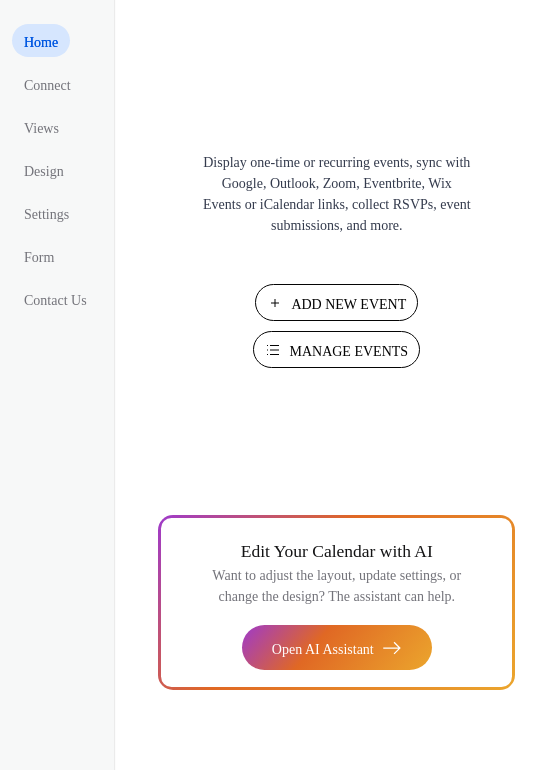 click on "Manage Events" at bounding box center (348, 351) 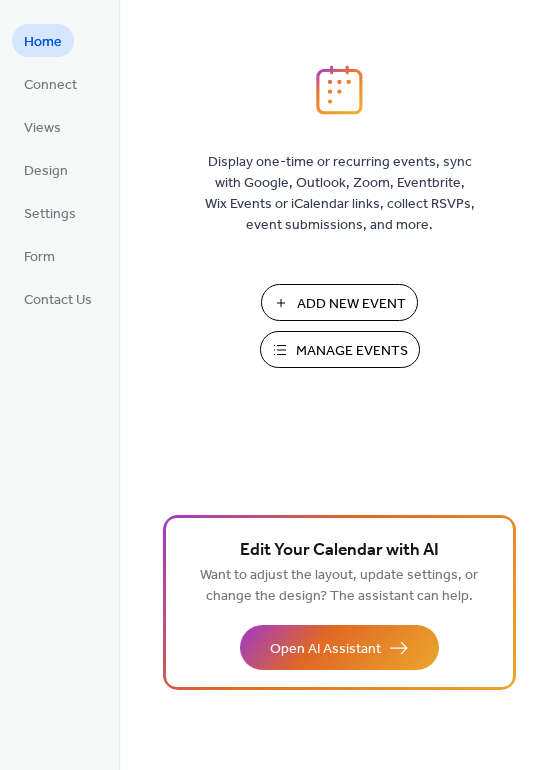 click on "Manage Events" at bounding box center [352, 351] 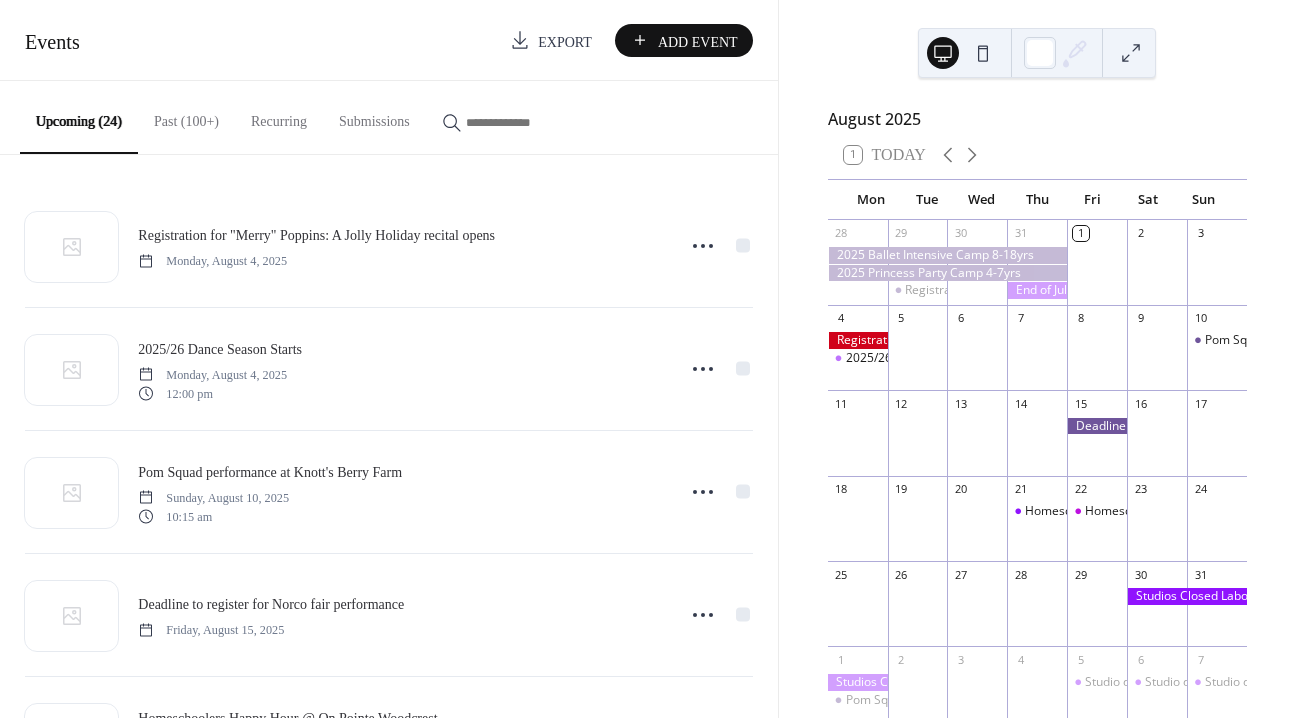 scroll, scrollTop: 0, scrollLeft: 0, axis: both 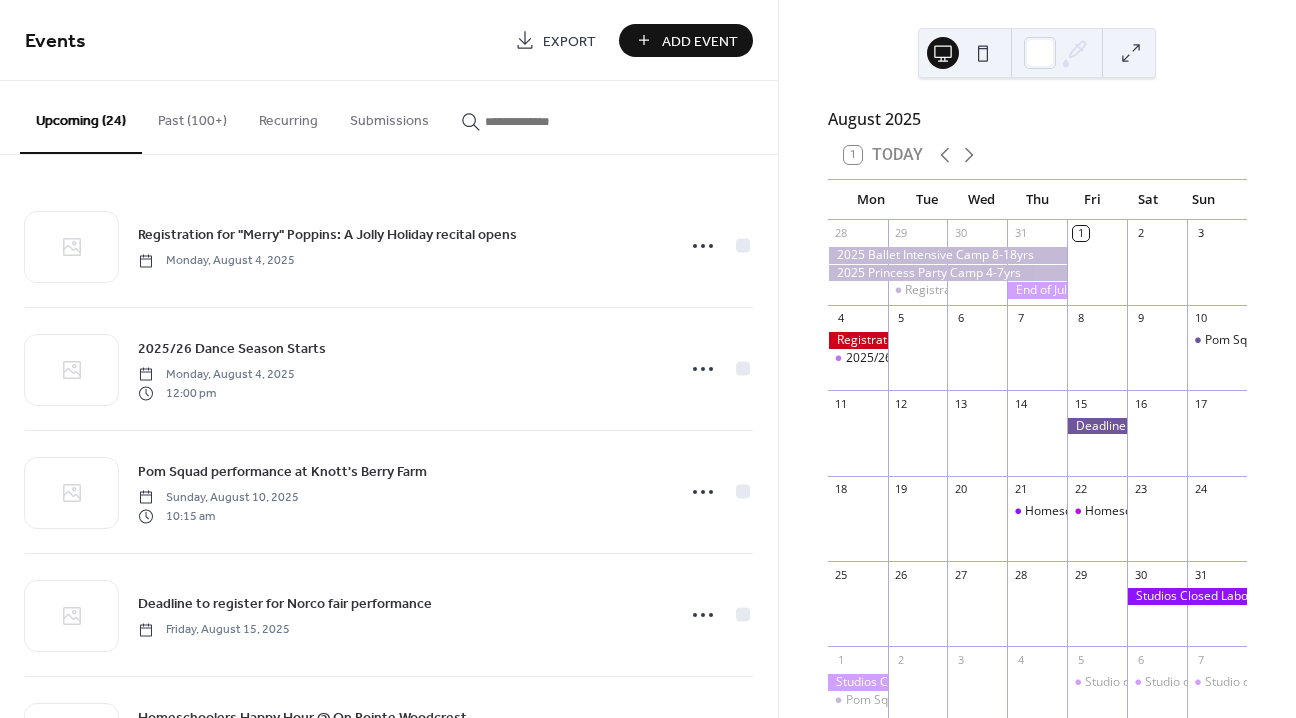 click on "Add Event" at bounding box center [686, 40] 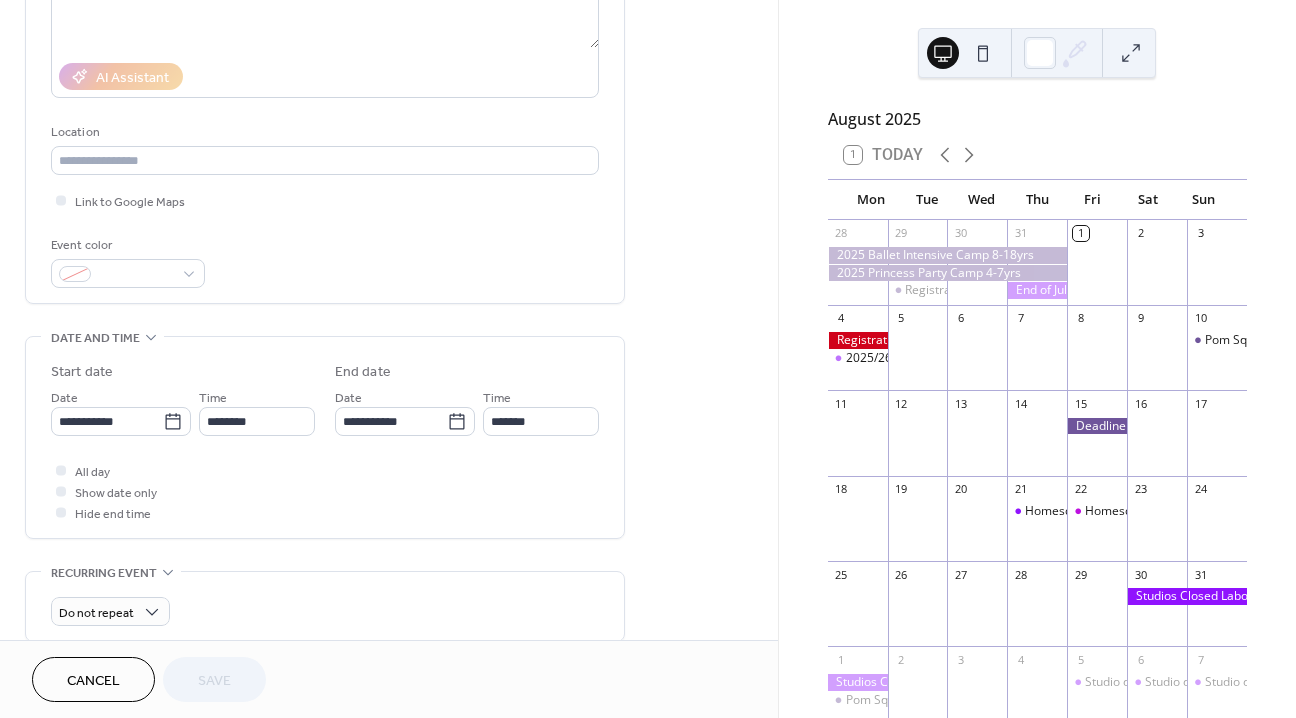 scroll, scrollTop: 318, scrollLeft: 0, axis: vertical 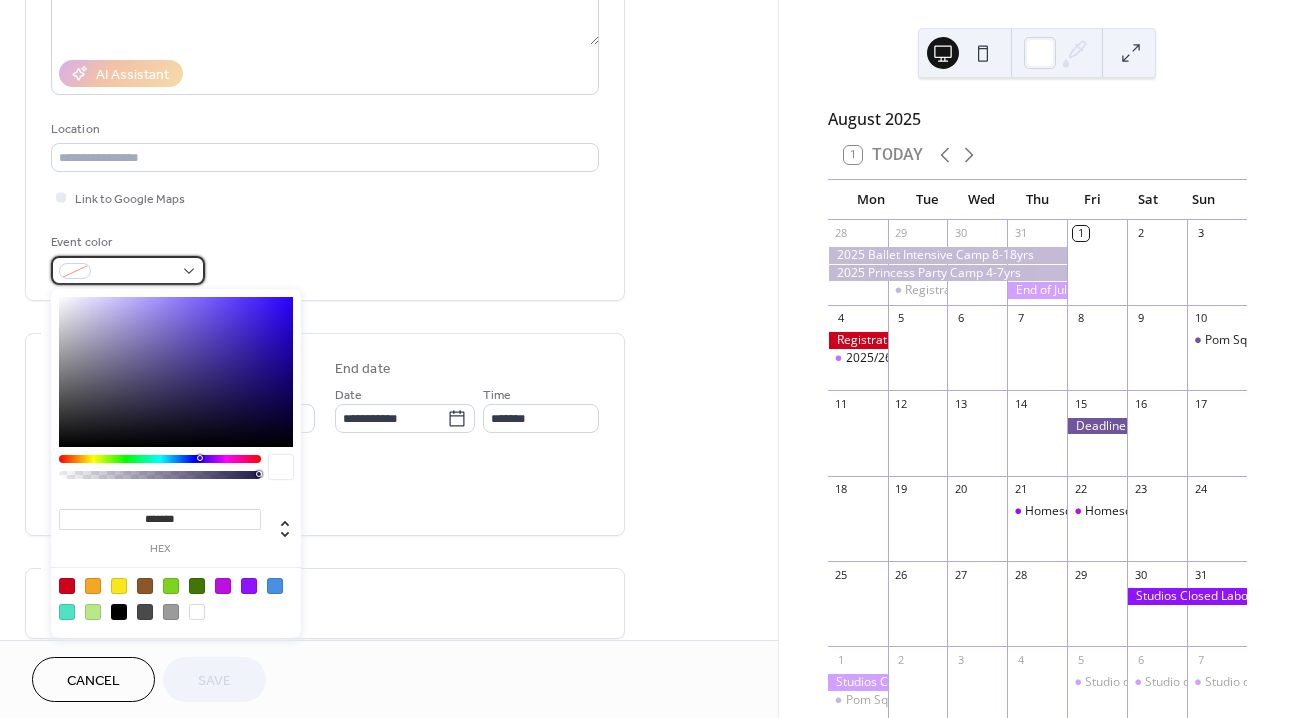 click at bounding box center (128, 270) 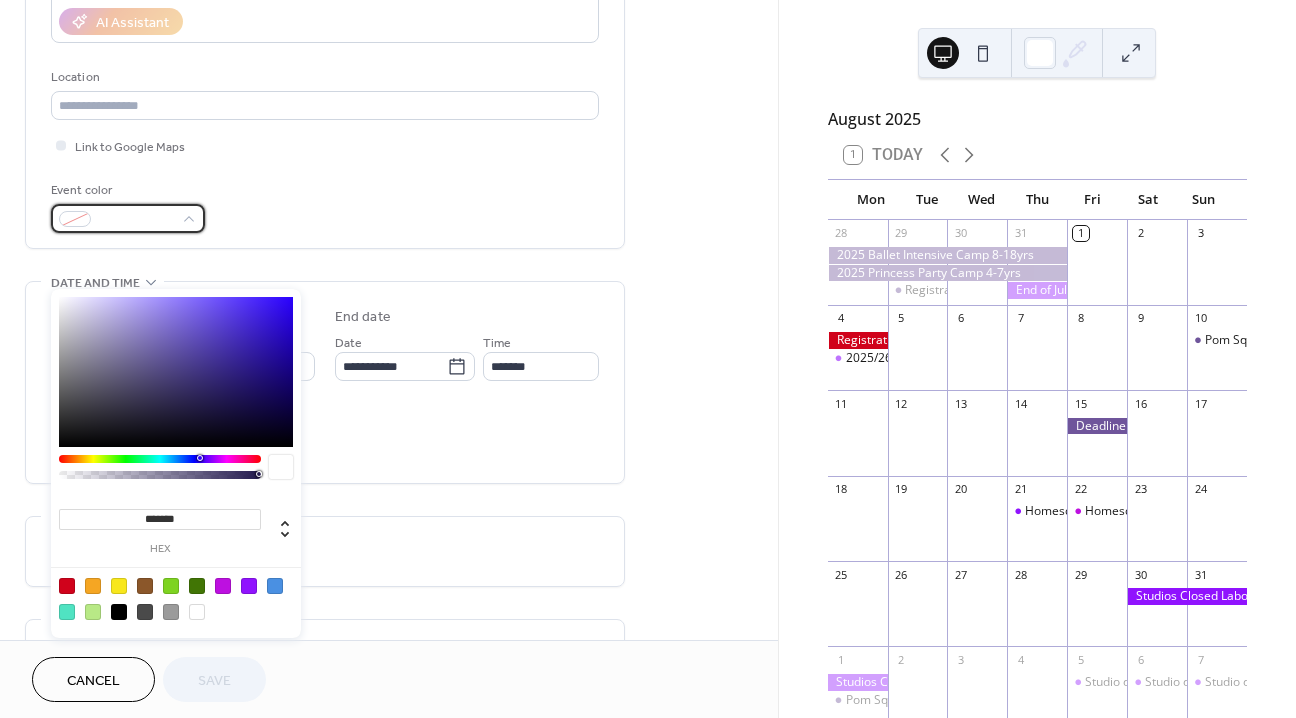 scroll, scrollTop: 368, scrollLeft: 0, axis: vertical 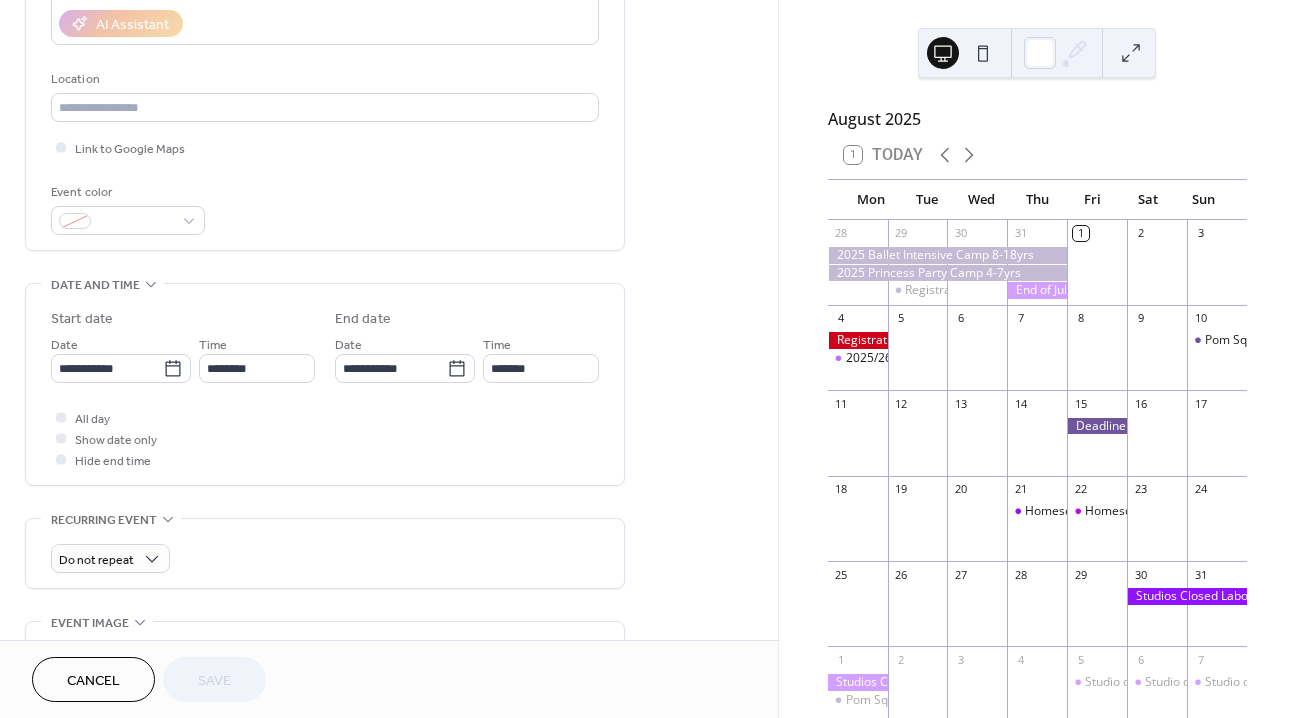 click on "**********" at bounding box center (325, 342) 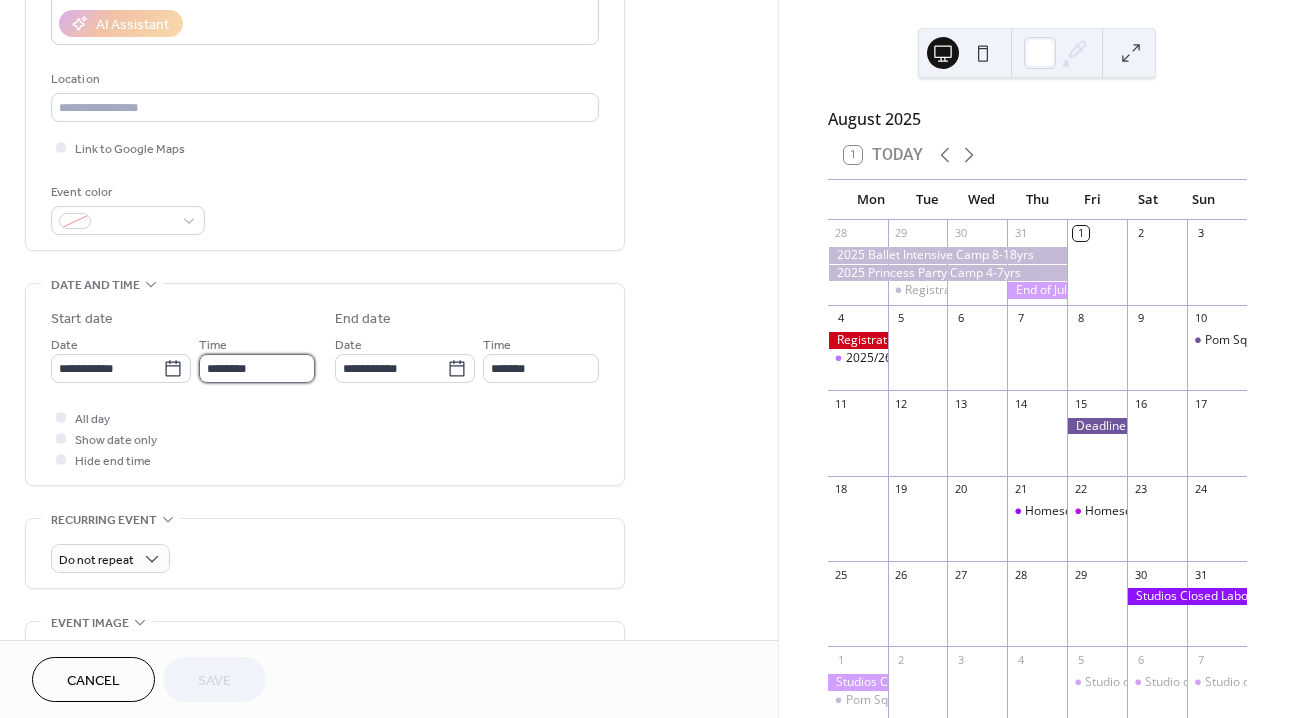 click on "********" at bounding box center (257, 368) 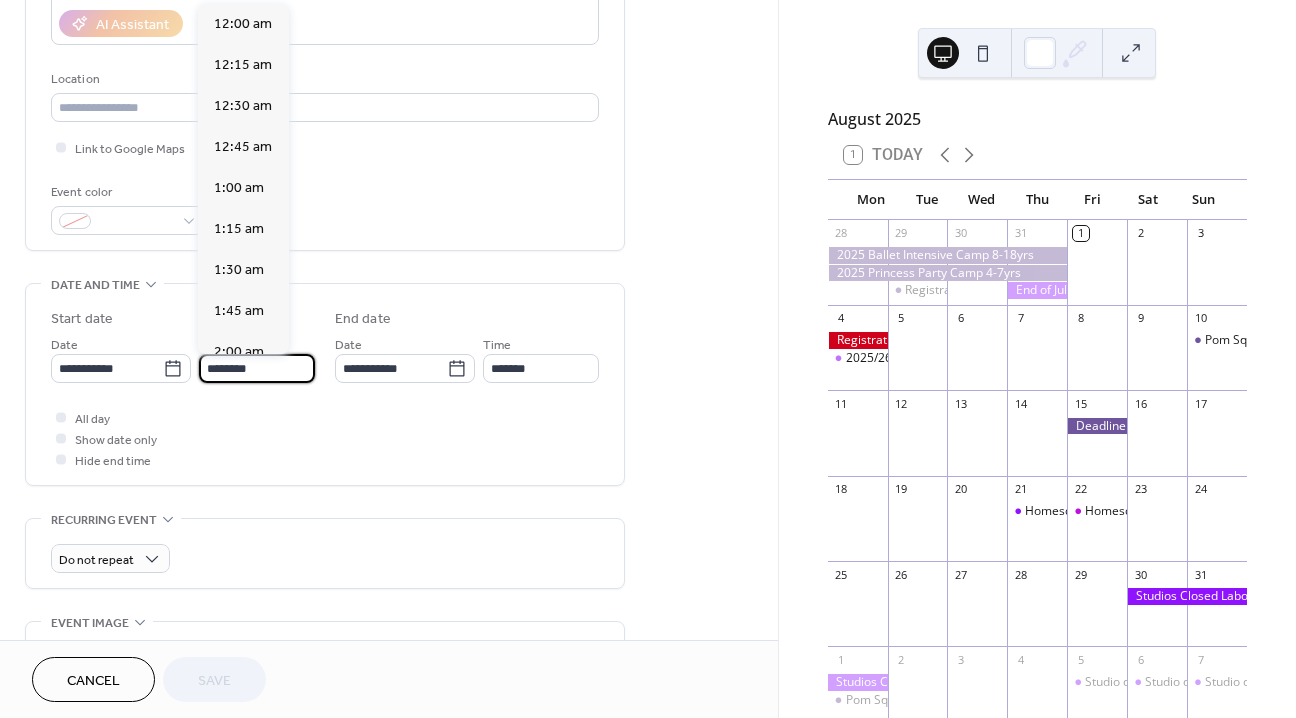 scroll, scrollTop: 1944, scrollLeft: 0, axis: vertical 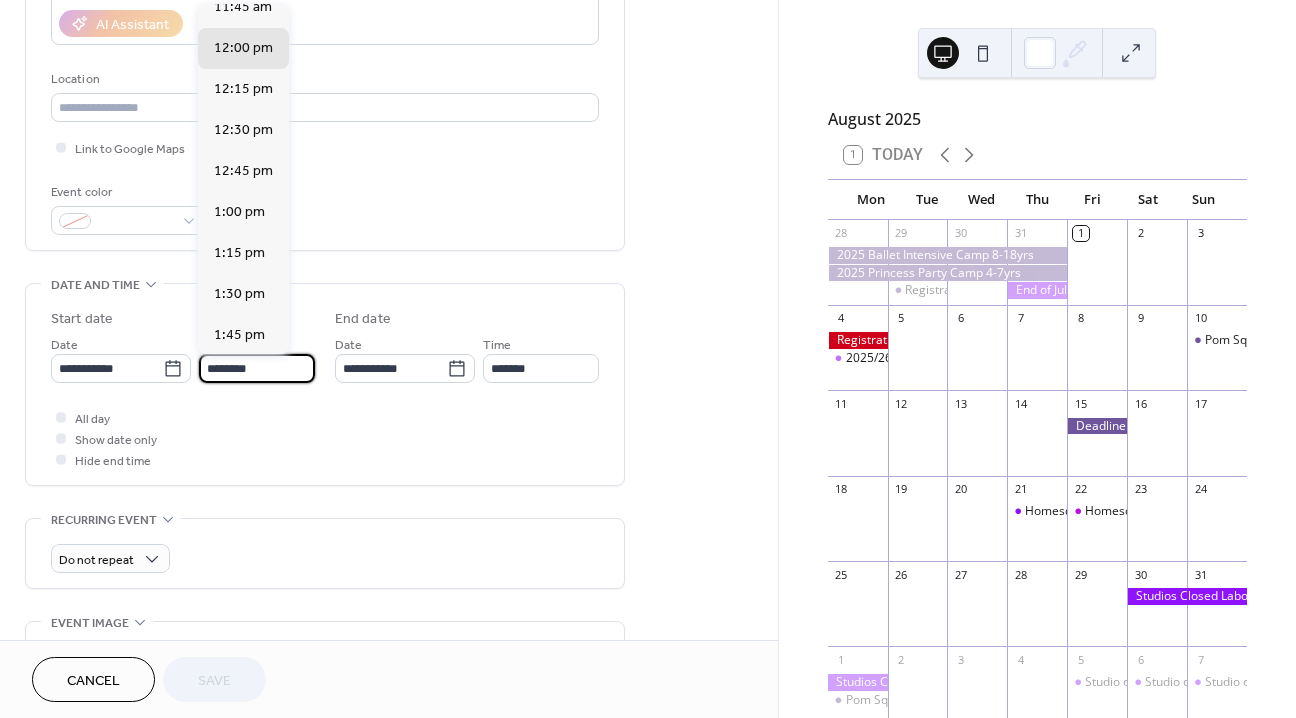 click on "All day Show date only Hide end time" at bounding box center (325, 438) 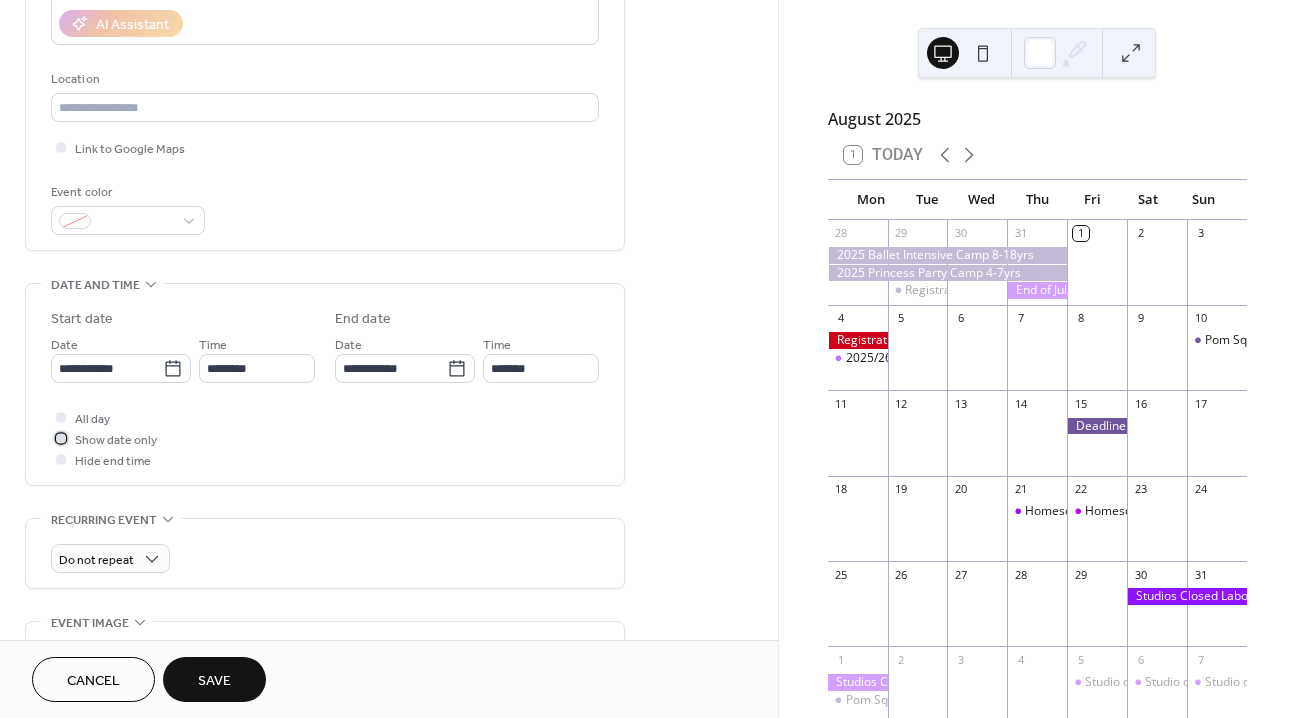 click at bounding box center (61, 438) 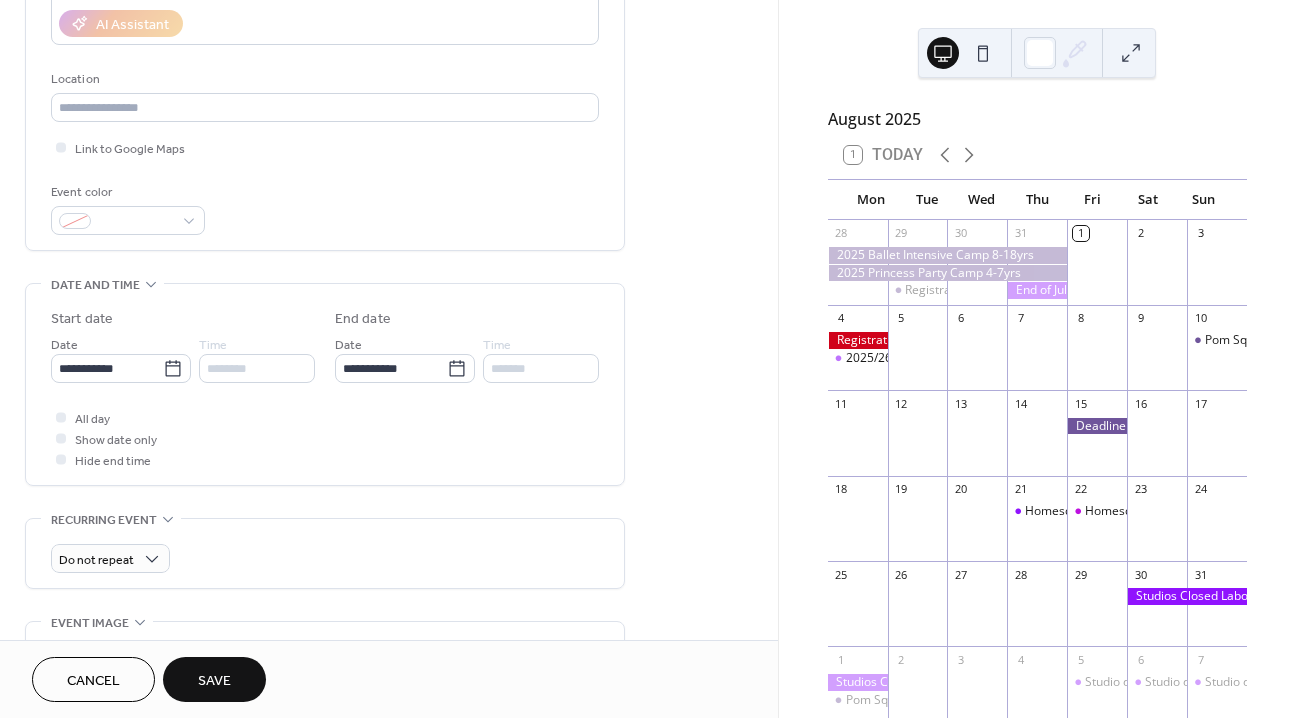 click at bounding box center (61, 417) 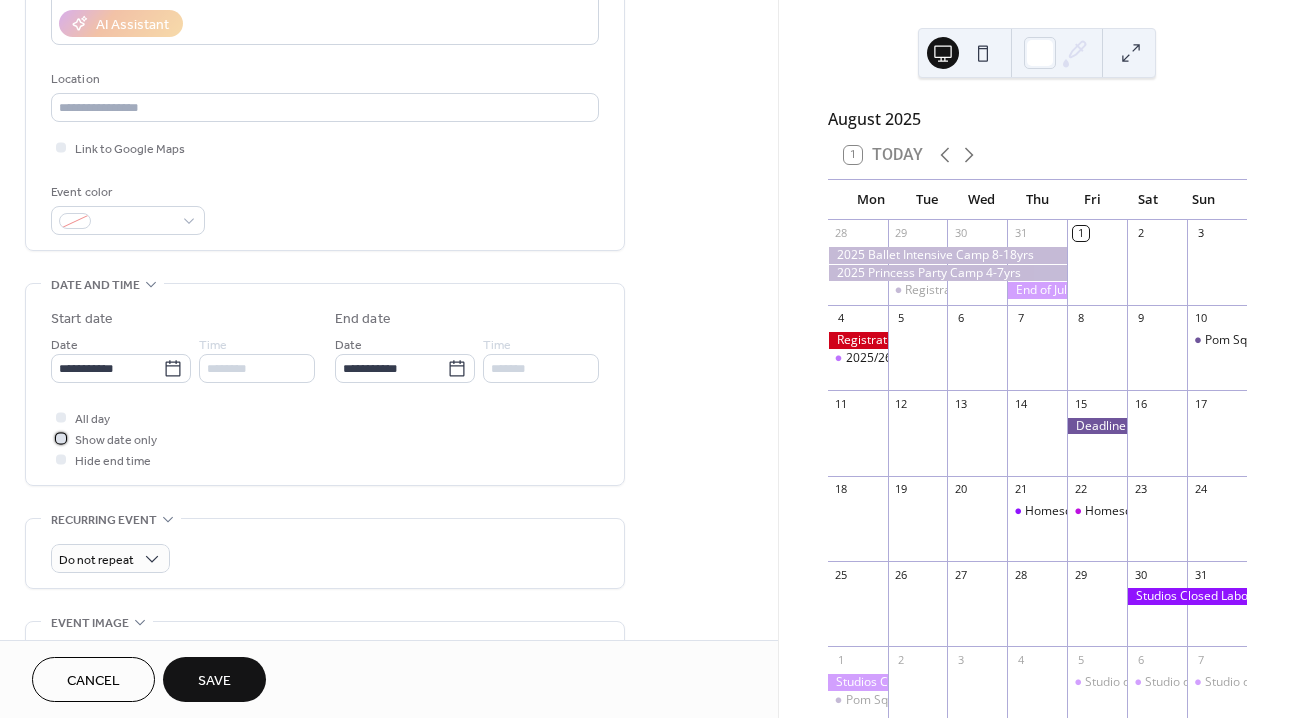 click 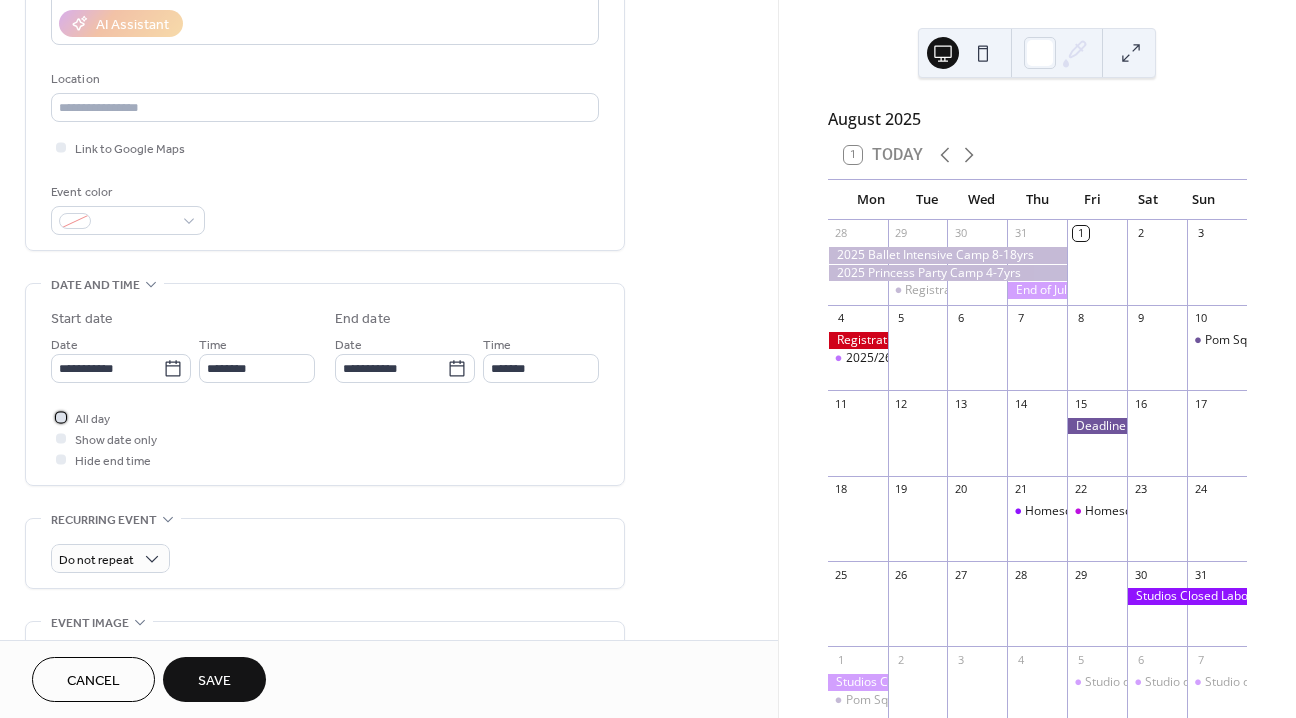 click at bounding box center (61, 417) 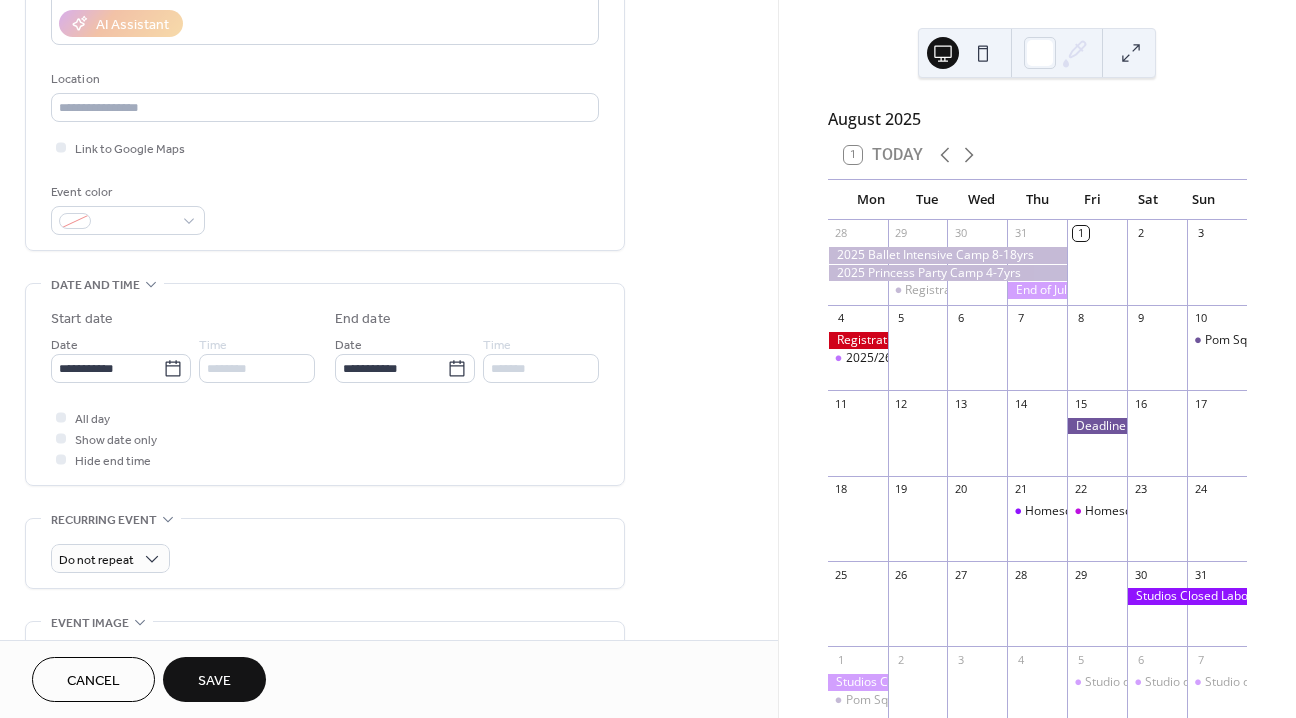 click at bounding box center [61, 438] 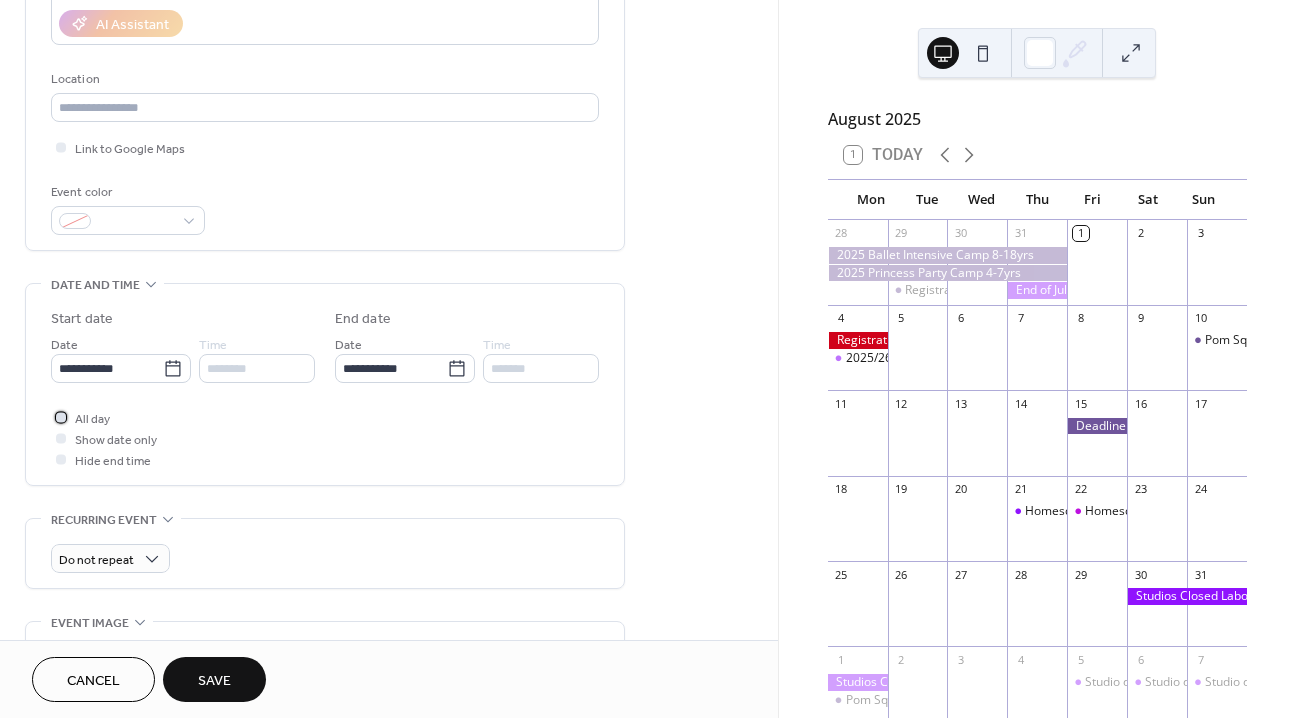 click 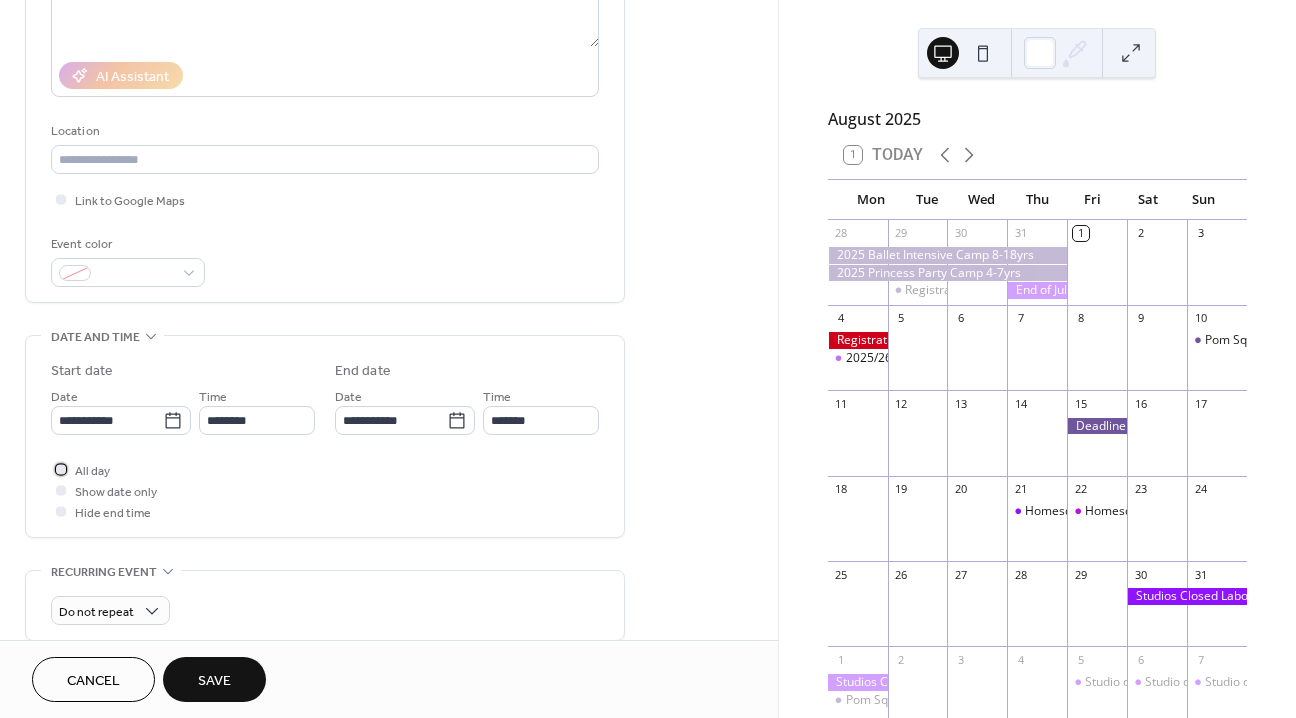 scroll, scrollTop: 336, scrollLeft: 0, axis: vertical 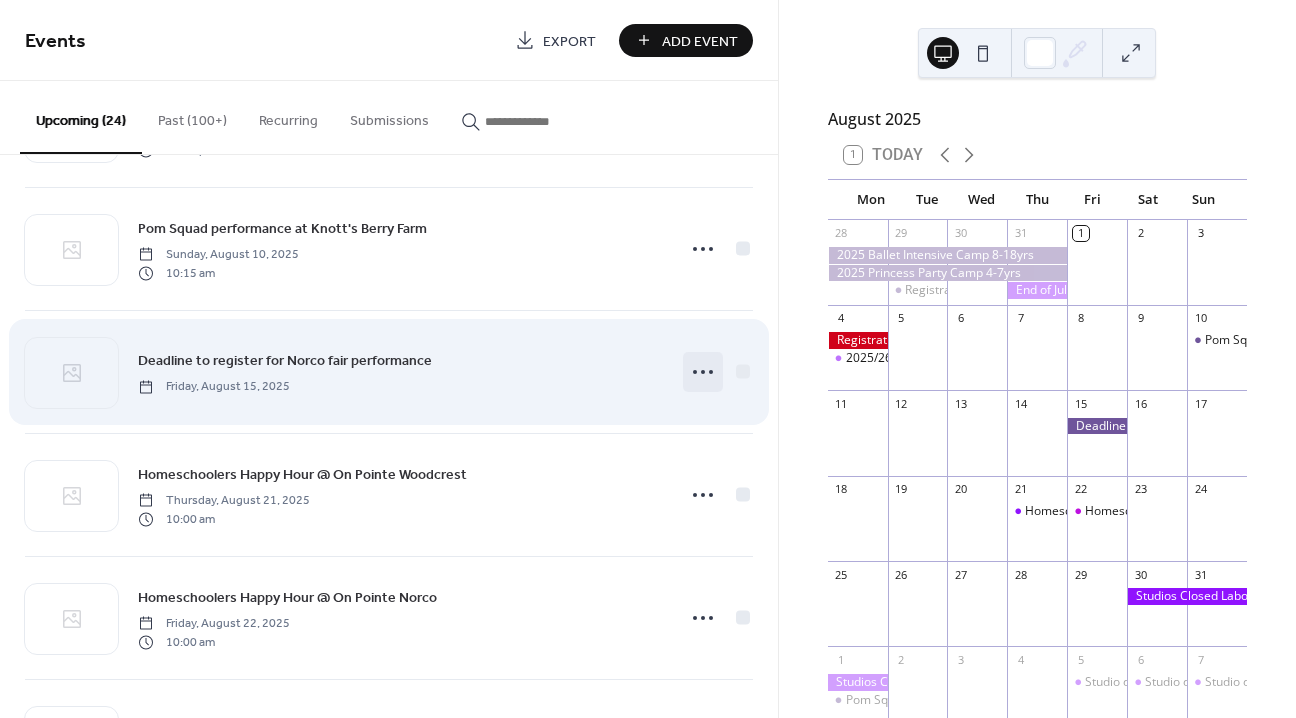 click 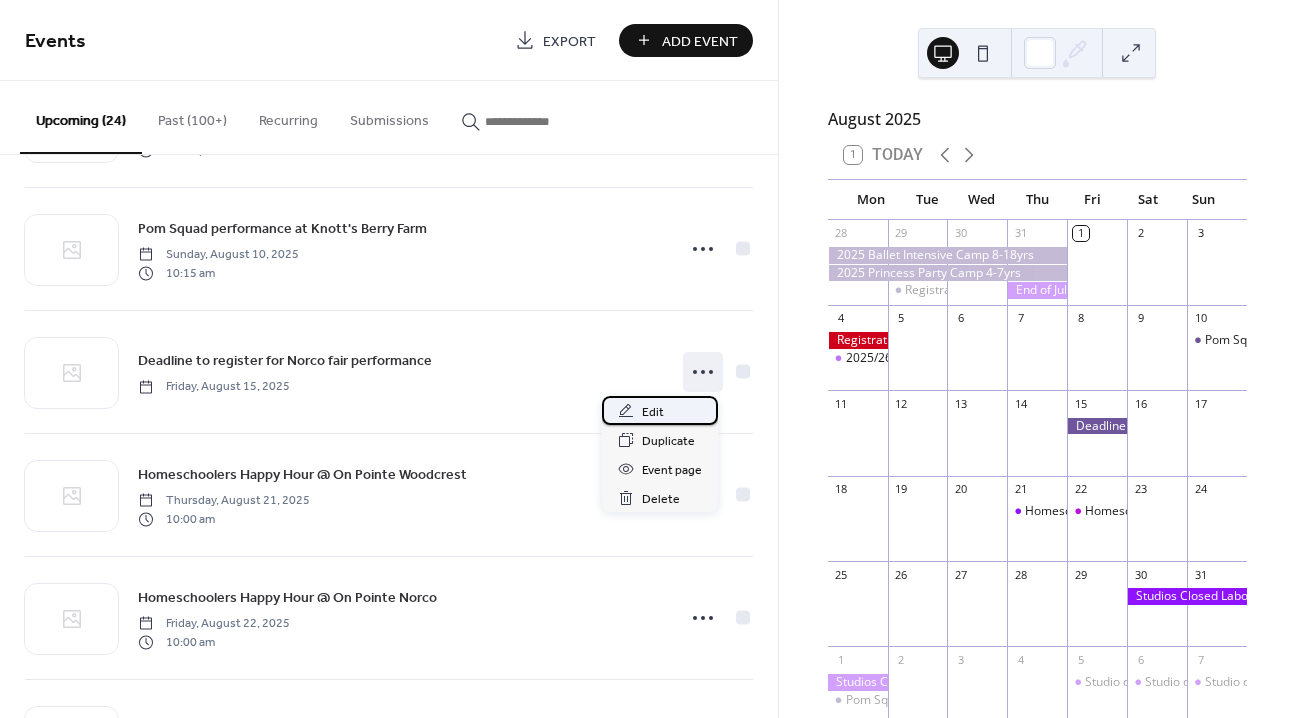 click on "Edit" at bounding box center [653, 412] 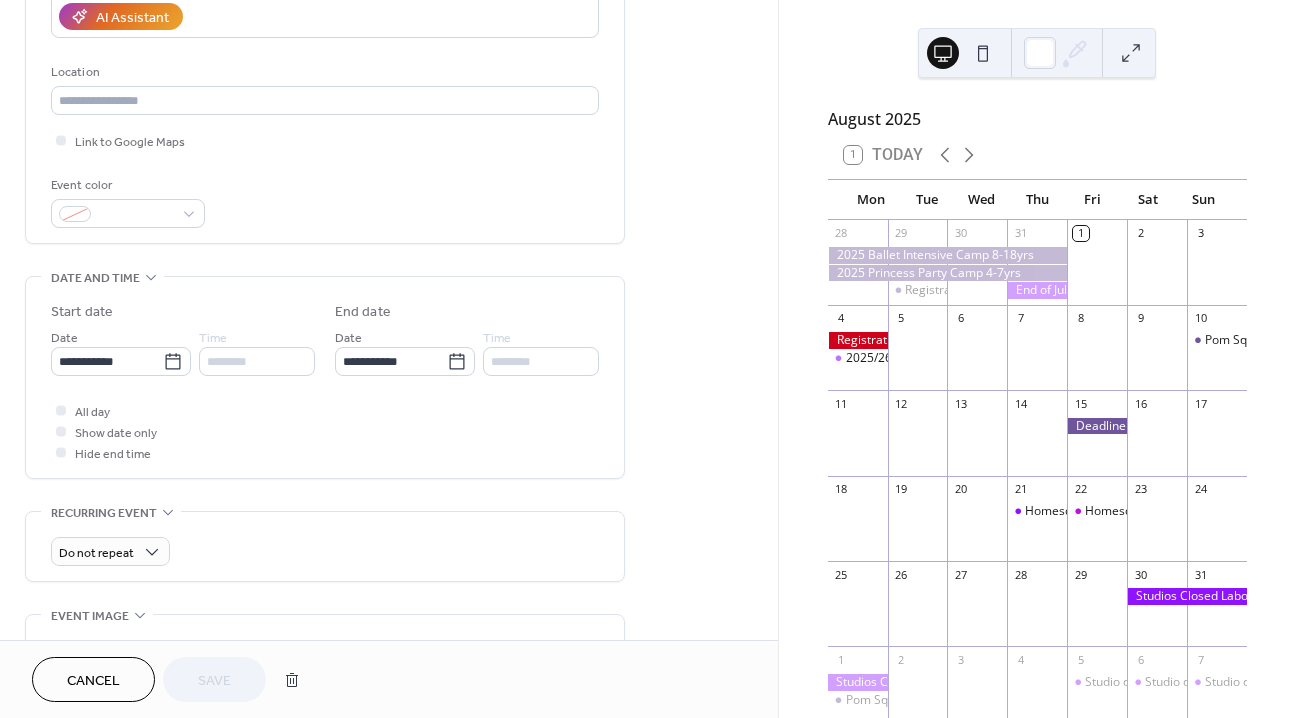 scroll, scrollTop: 376, scrollLeft: 0, axis: vertical 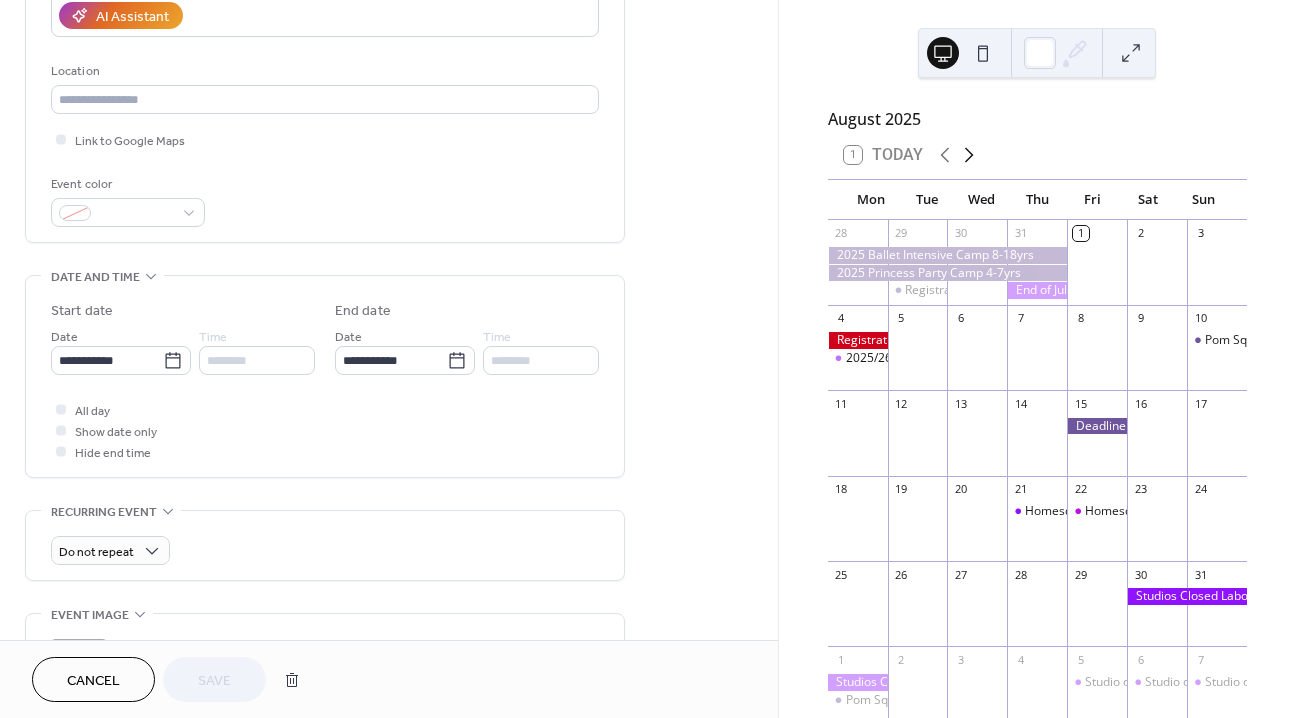 click 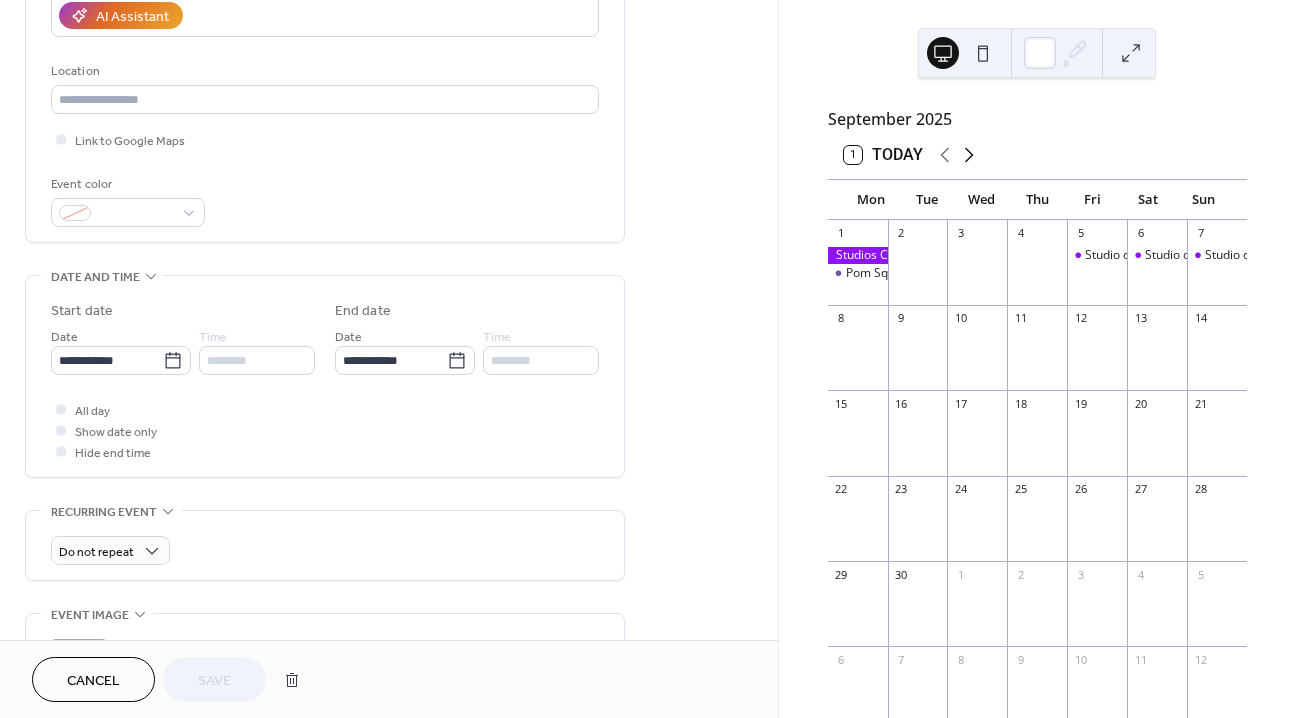 click 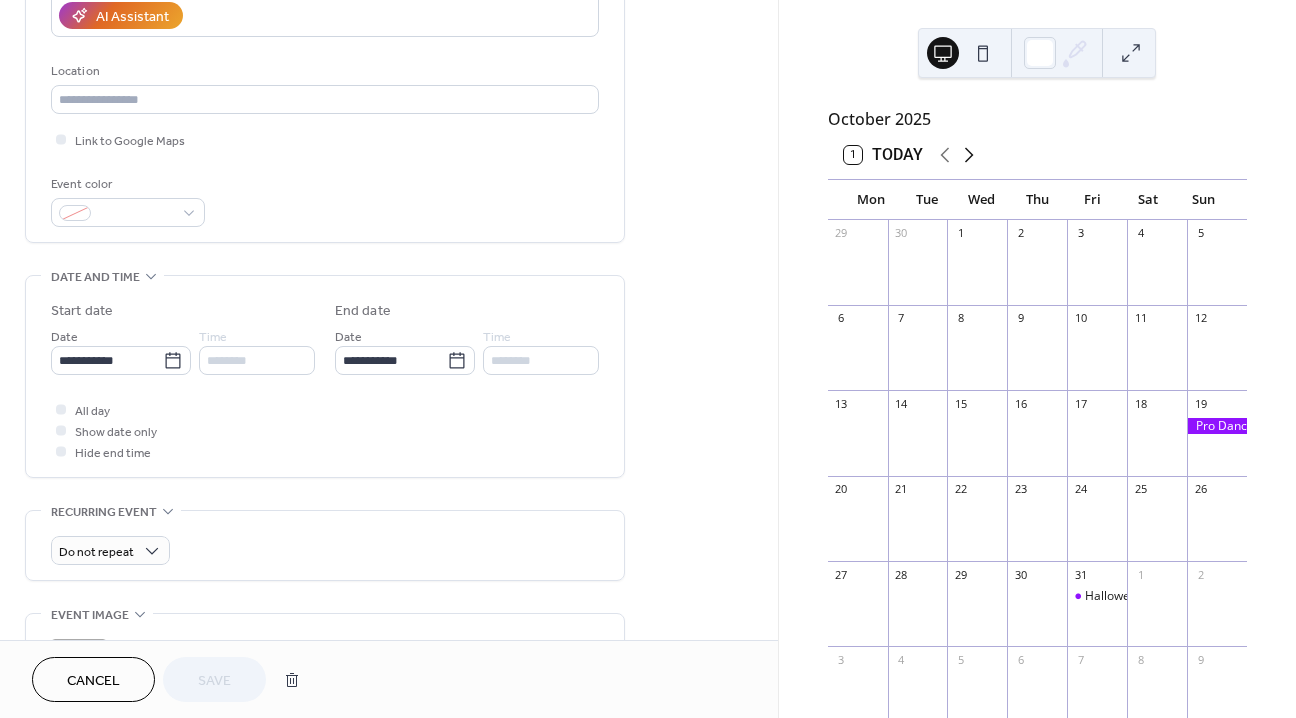 click 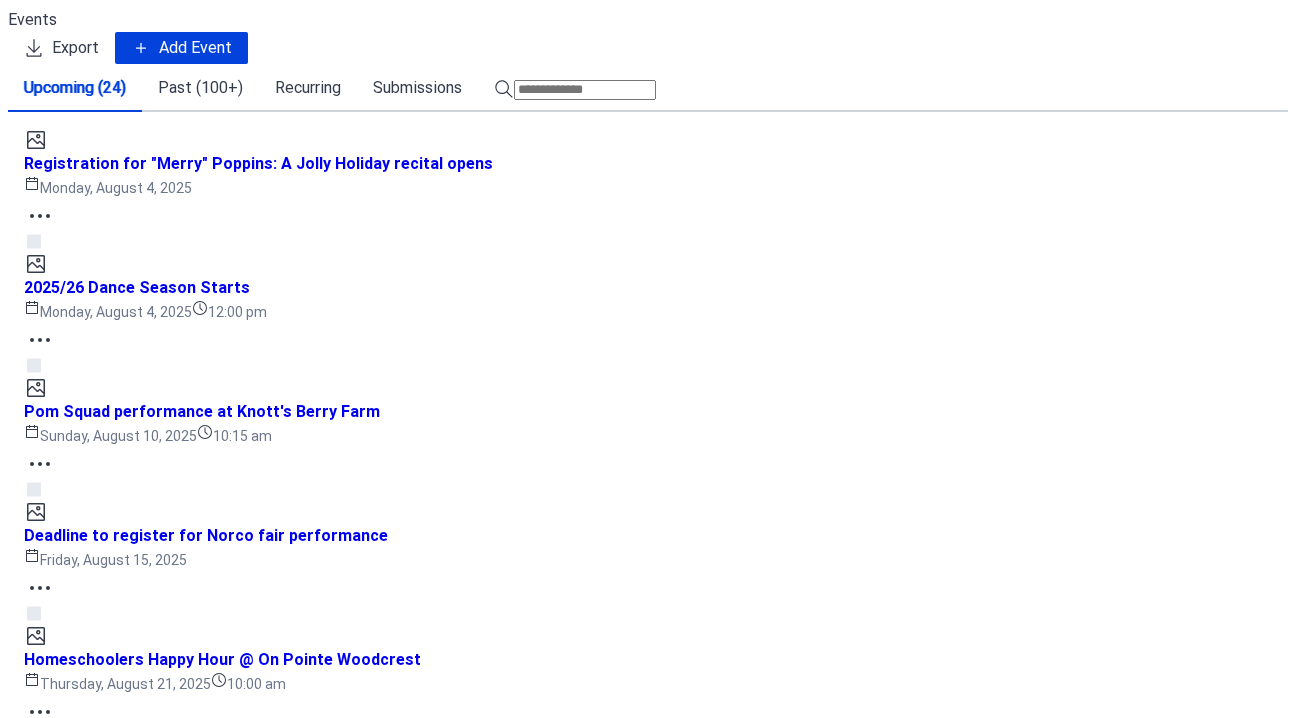 scroll, scrollTop: 0, scrollLeft: 0, axis: both 